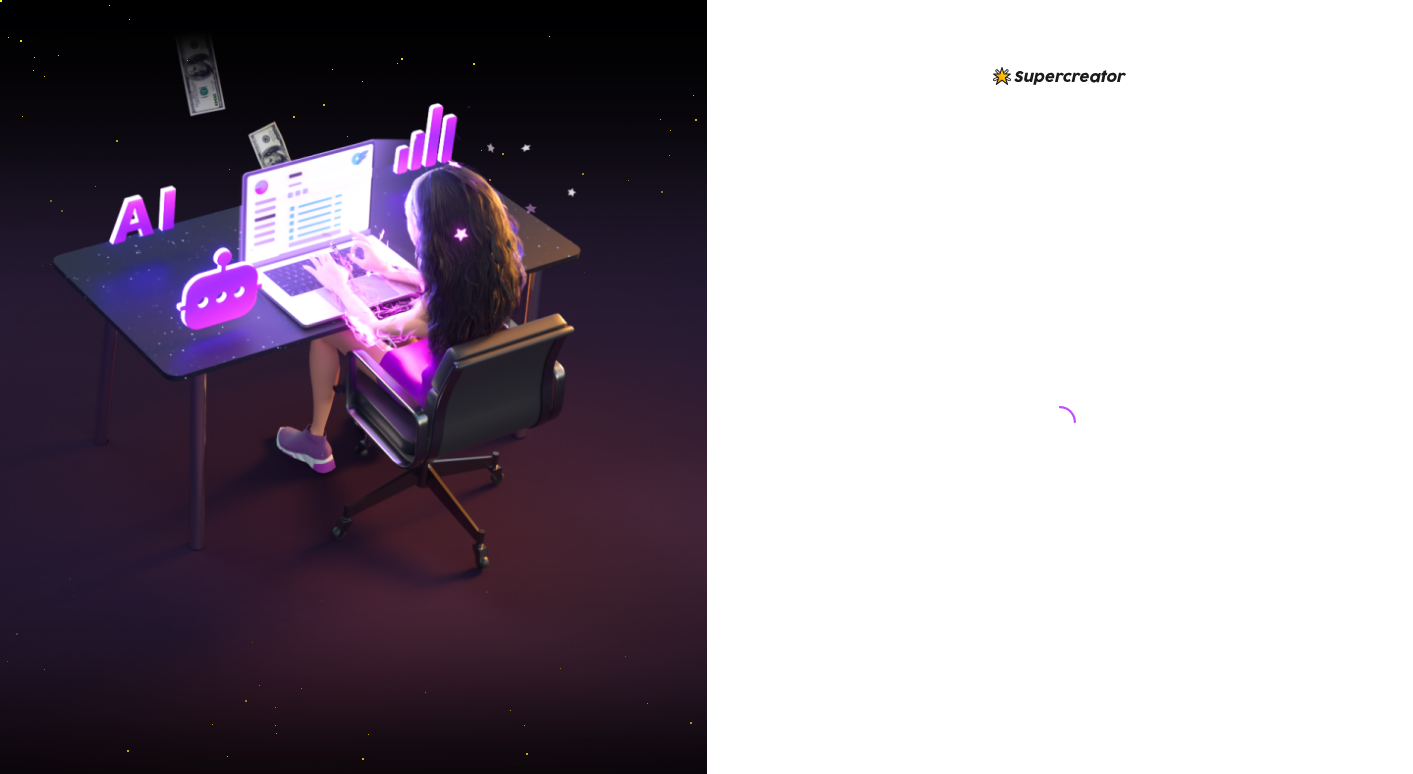 scroll, scrollTop: 0, scrollLeft: 0, axis: both 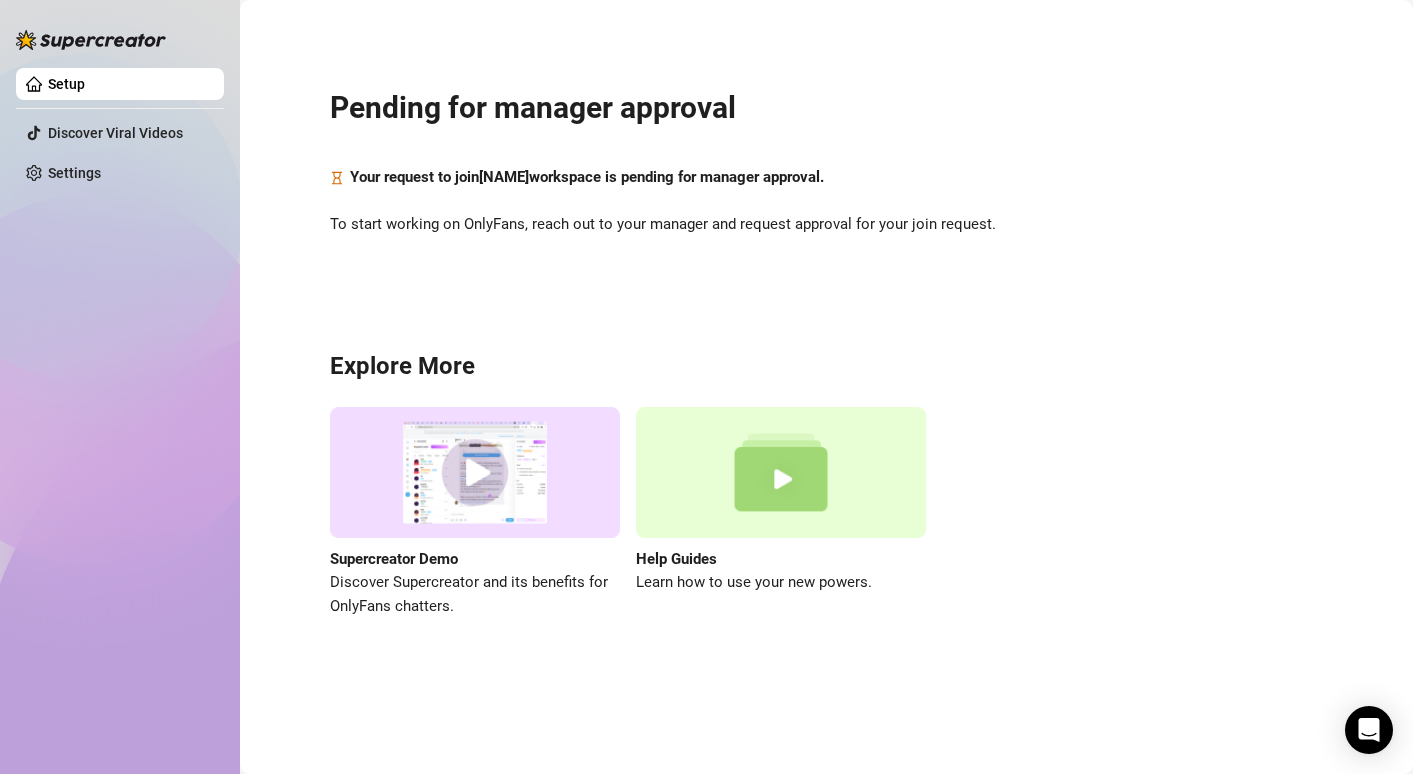 click at bounding box center [91, 40] 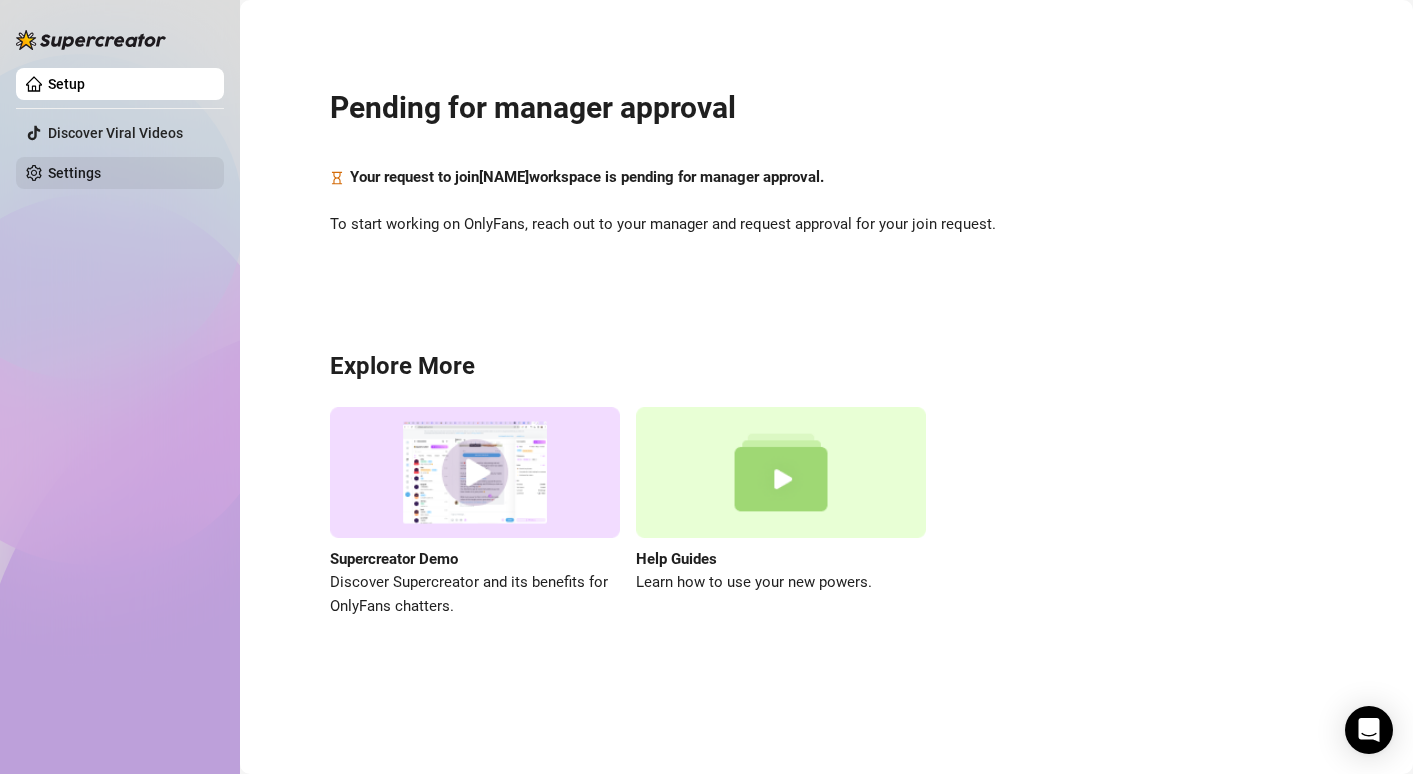 click on "Settings" at bounding box center [74, 173] 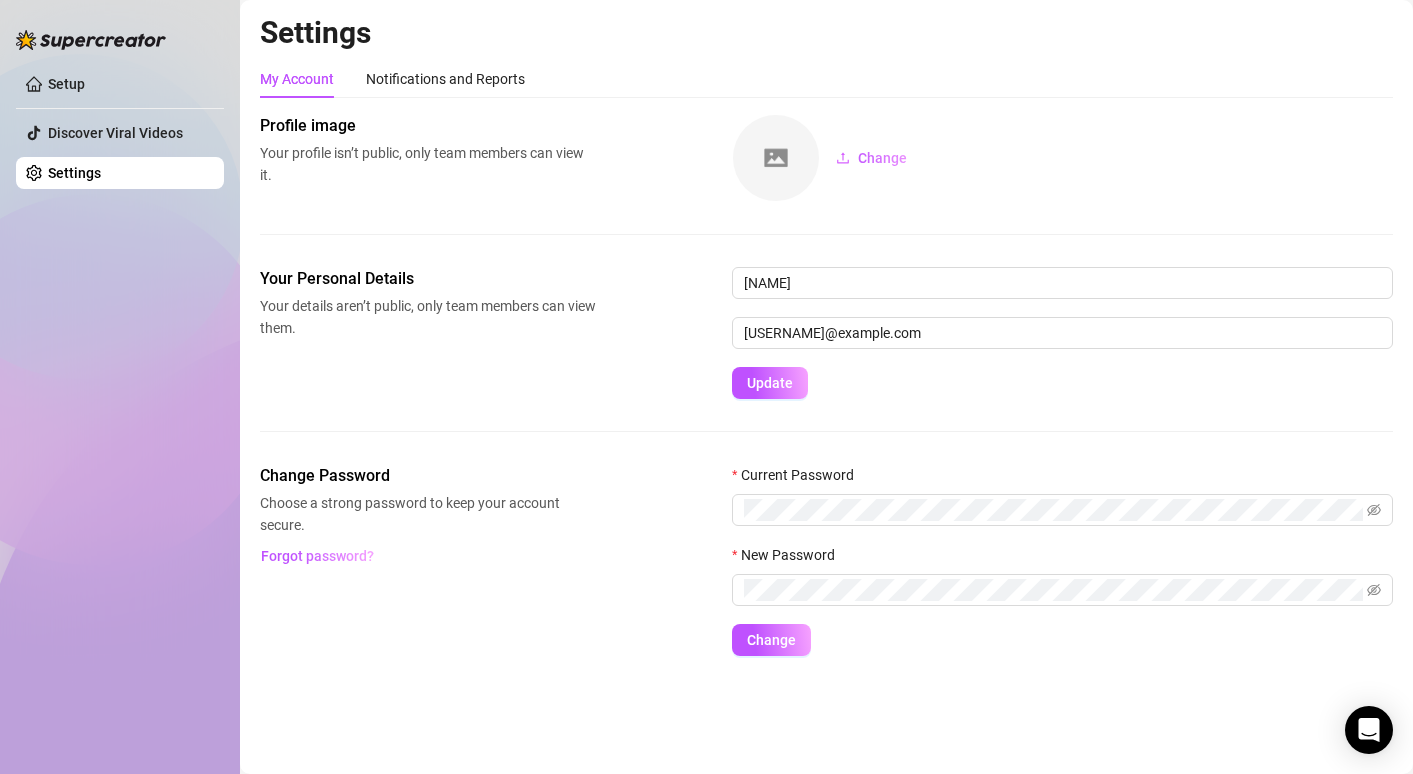 click on "Settings" at bounding box center (74, 173) 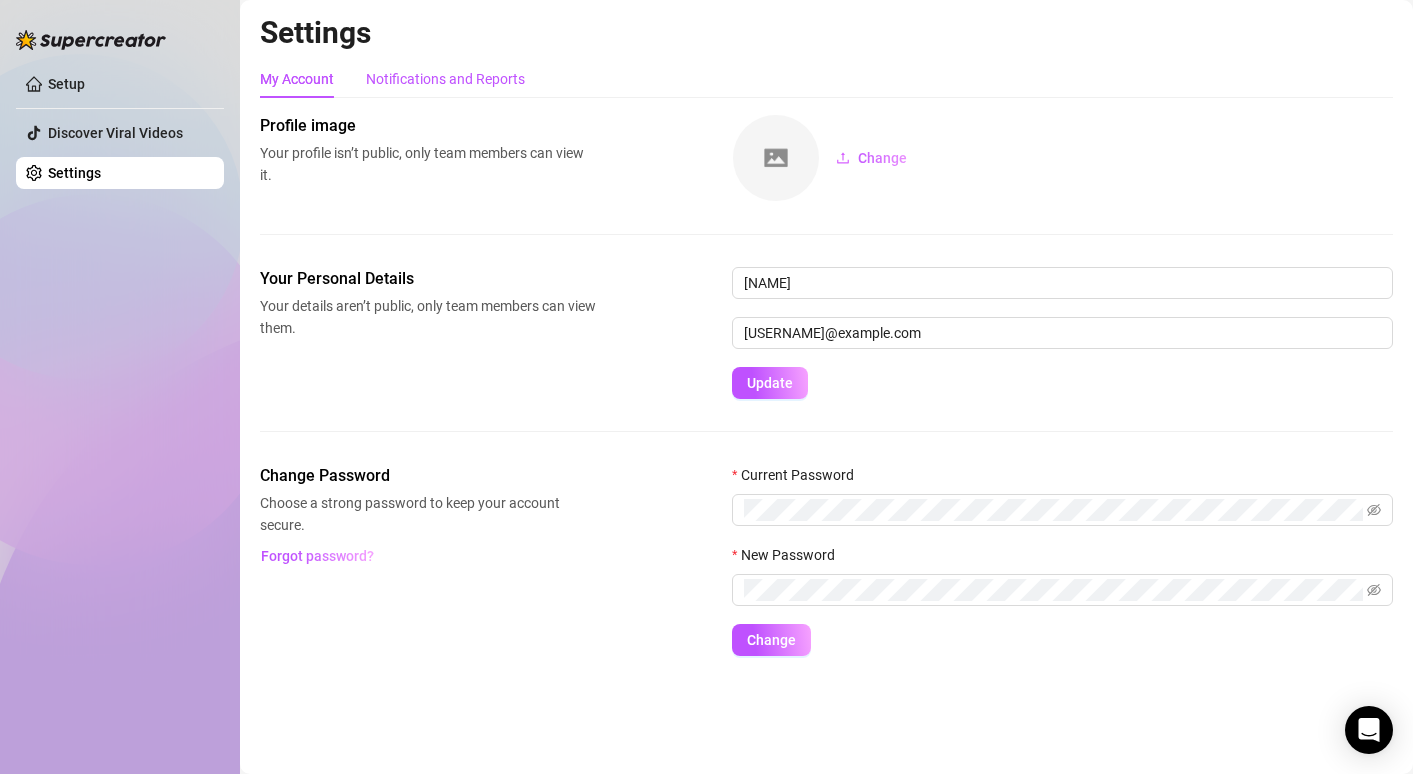 click on "Notifications and Reports" at bounding box center [445, 79] 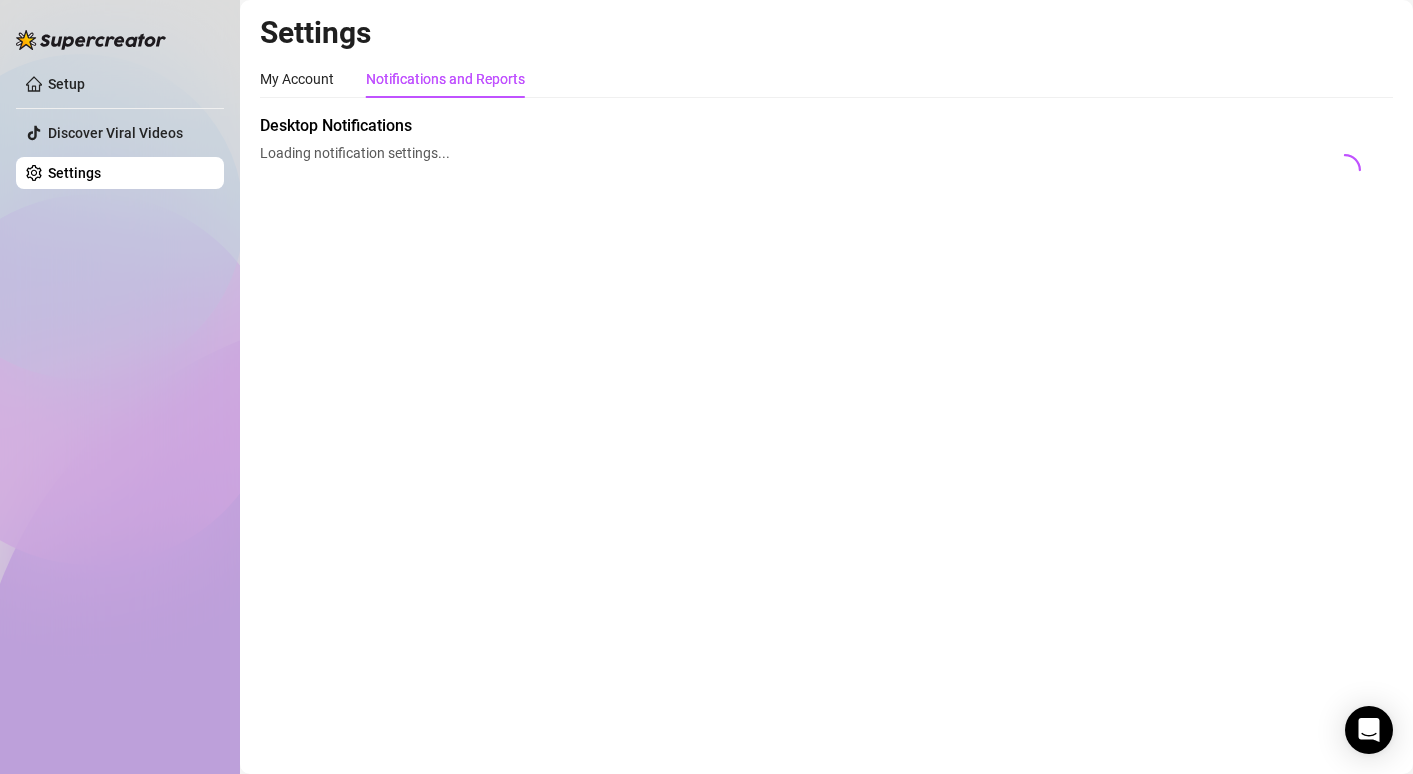 click on "Notifications and Reports" at bounding box center [445, 79] 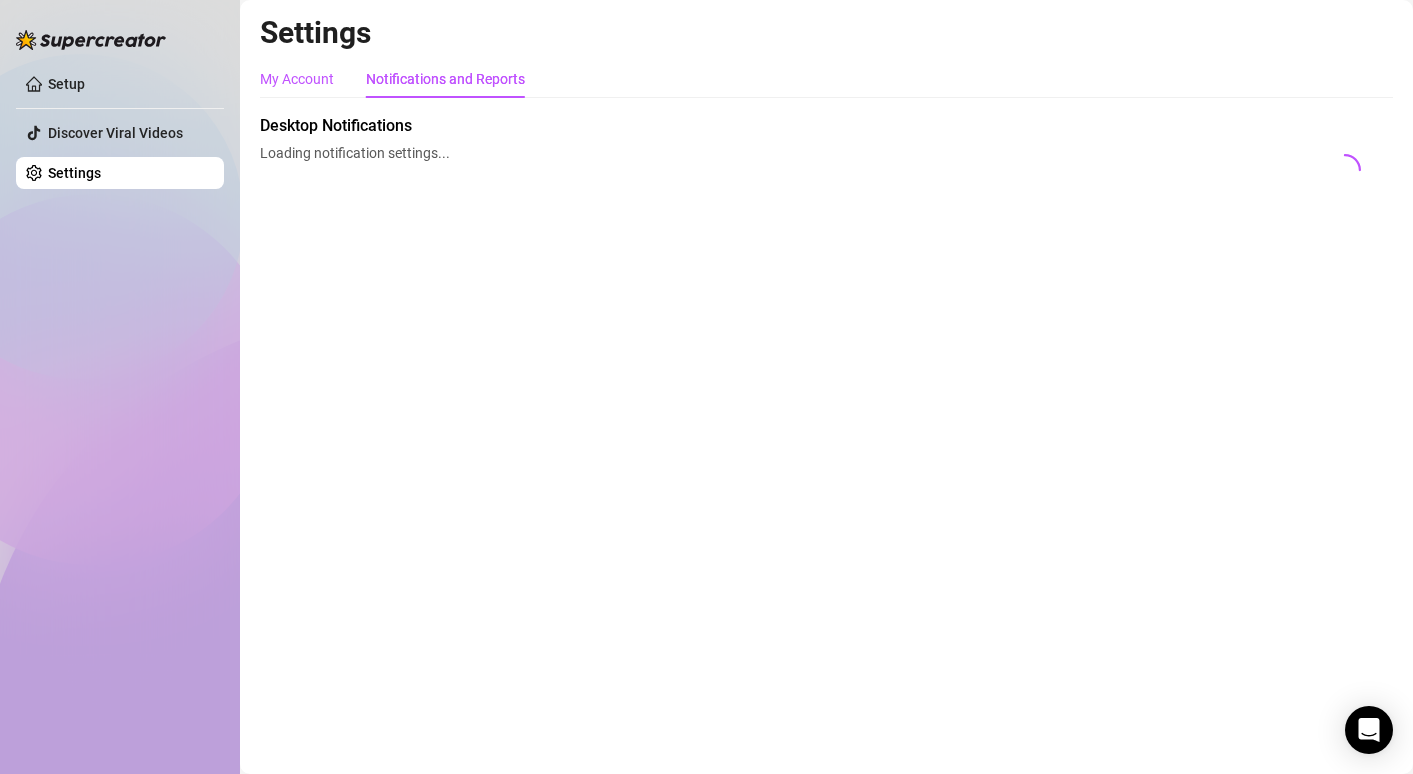 click on "My Account" at bounding box center (297, 79) 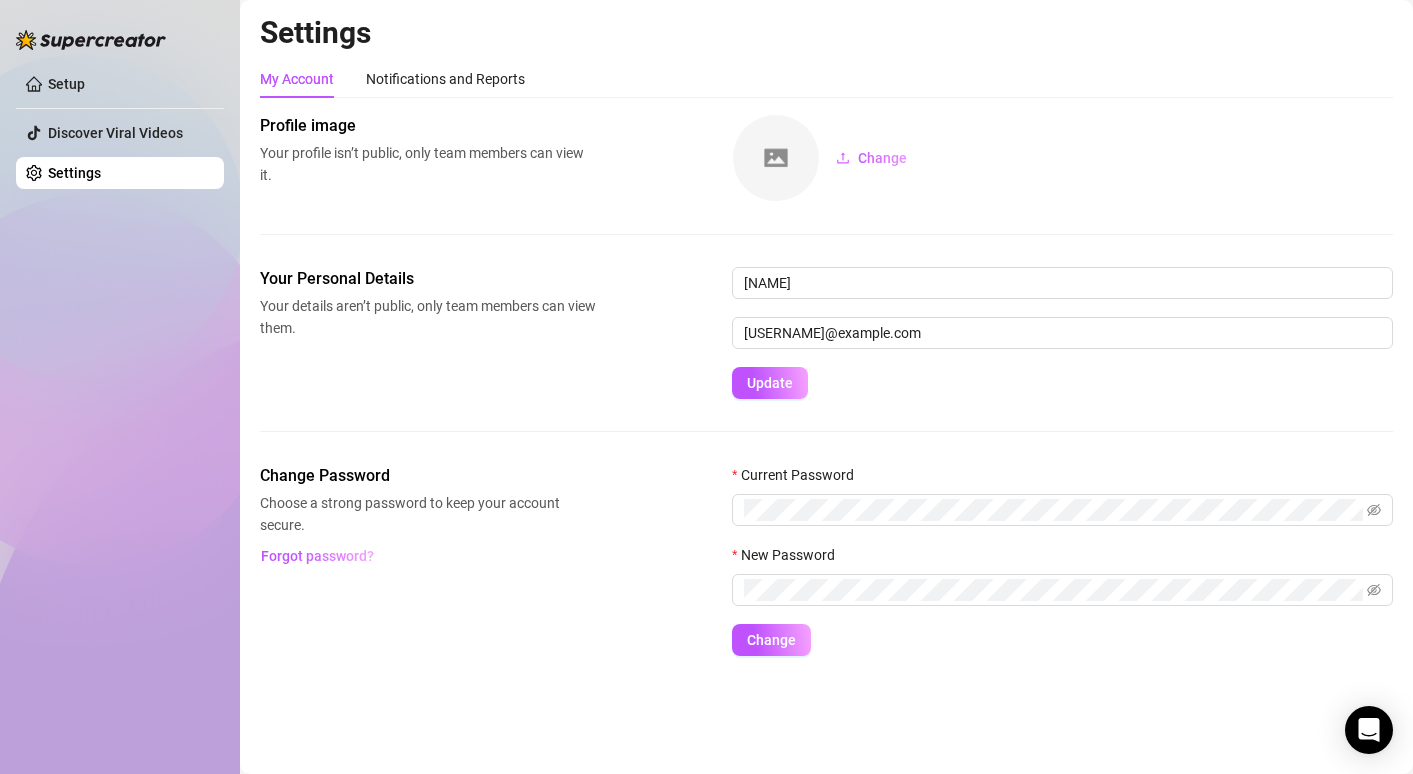 click on "My Account" at bounding box center (297, 79) 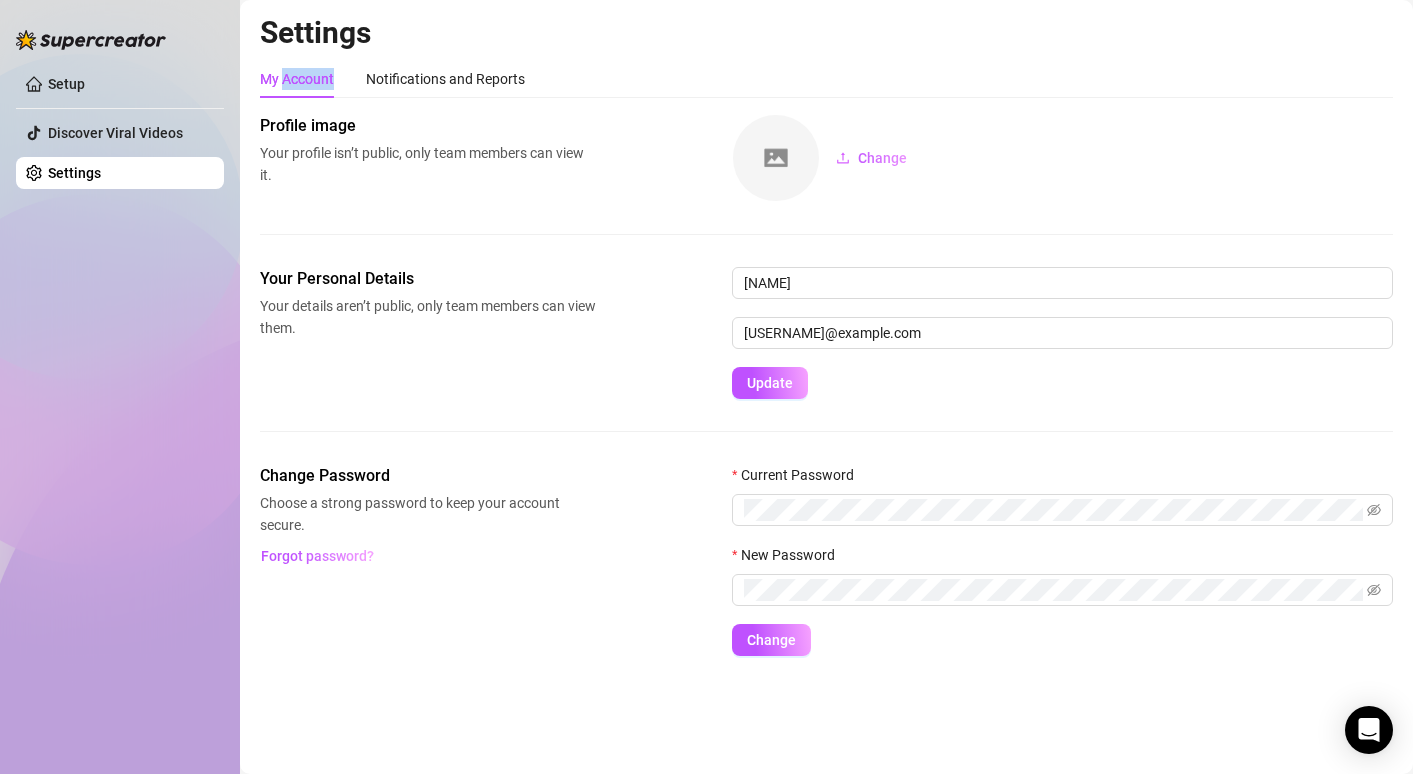 click on "My Account" at bounding box center (297, 79) 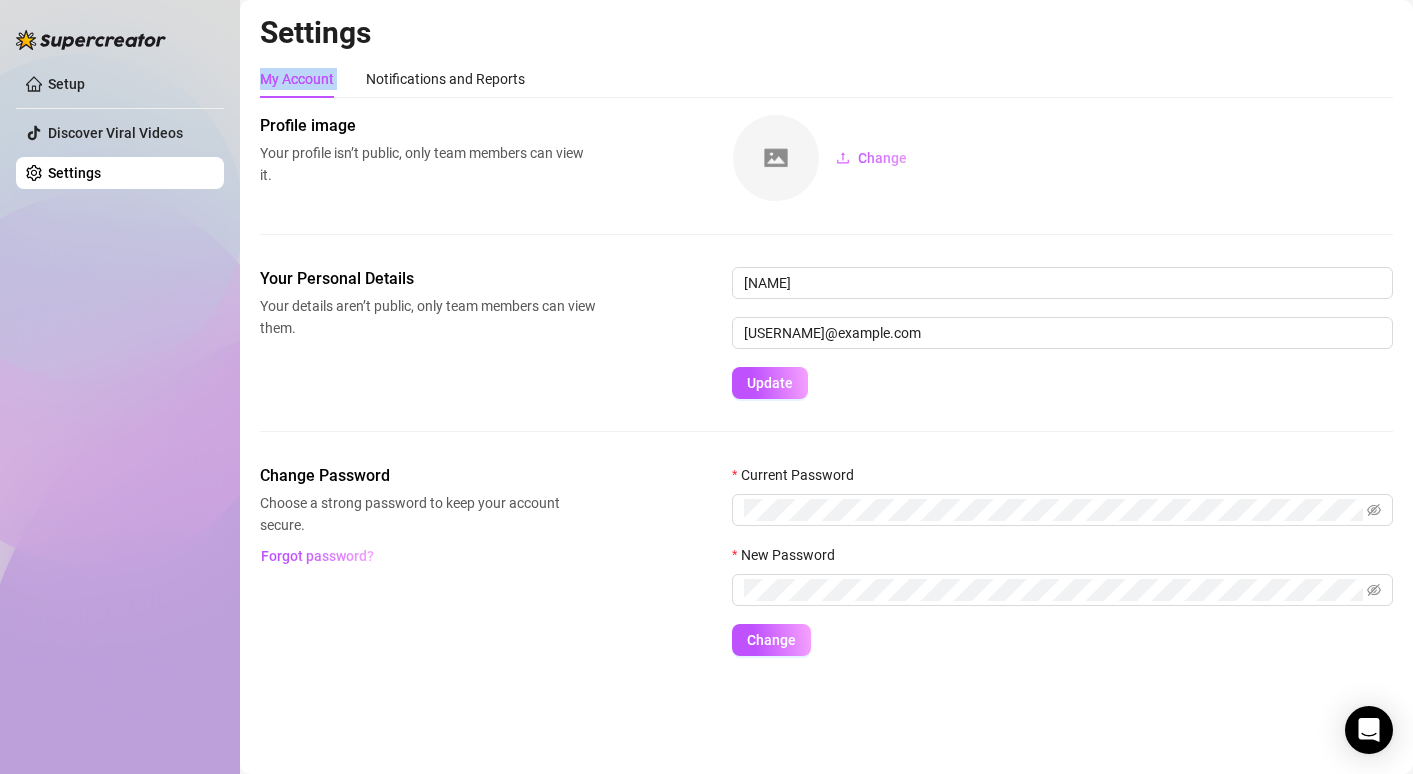 click on "My Account" at bounding box center [297, 79] 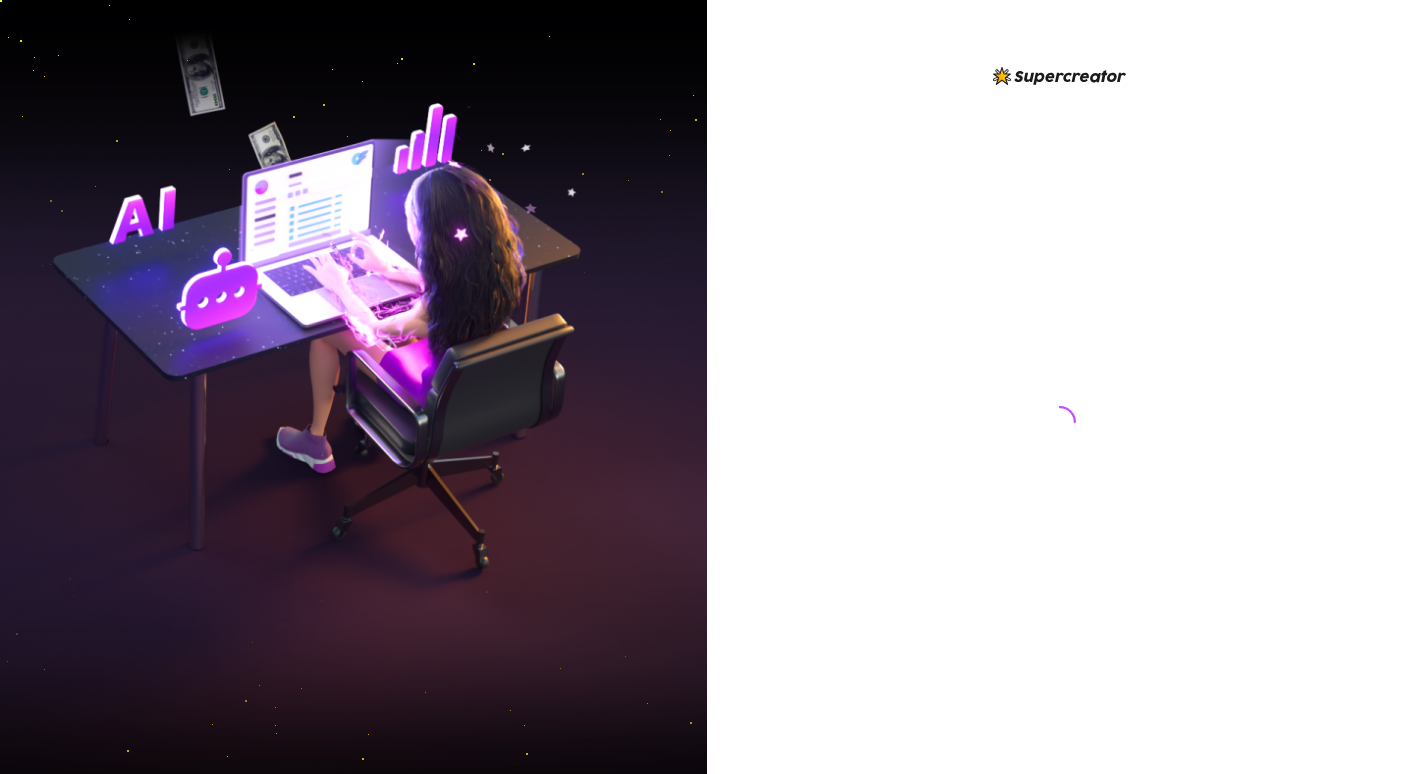 scroll, scrollTop: 0, scrollLeft: 0, axis: both 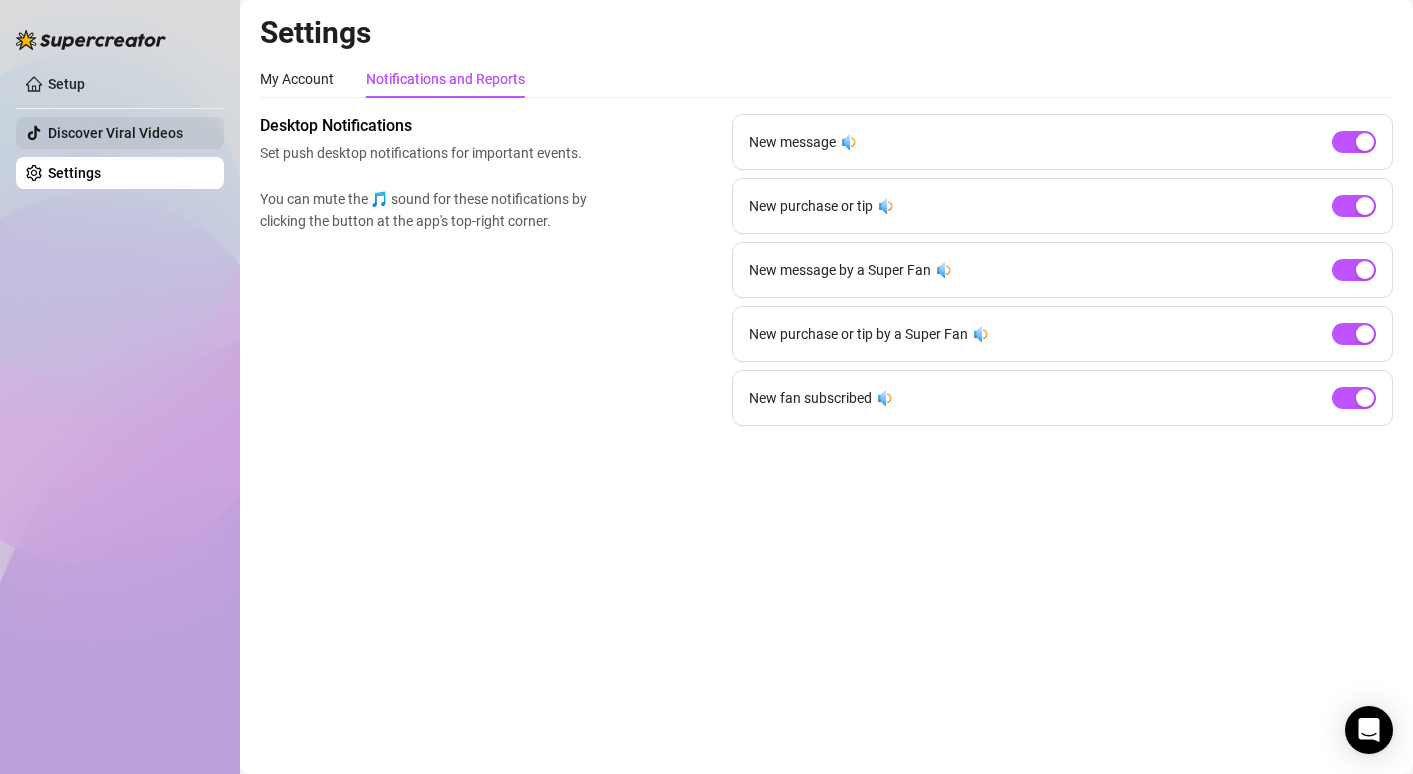 click on "Discover Viral Videos" at bounding box center [115, 133] 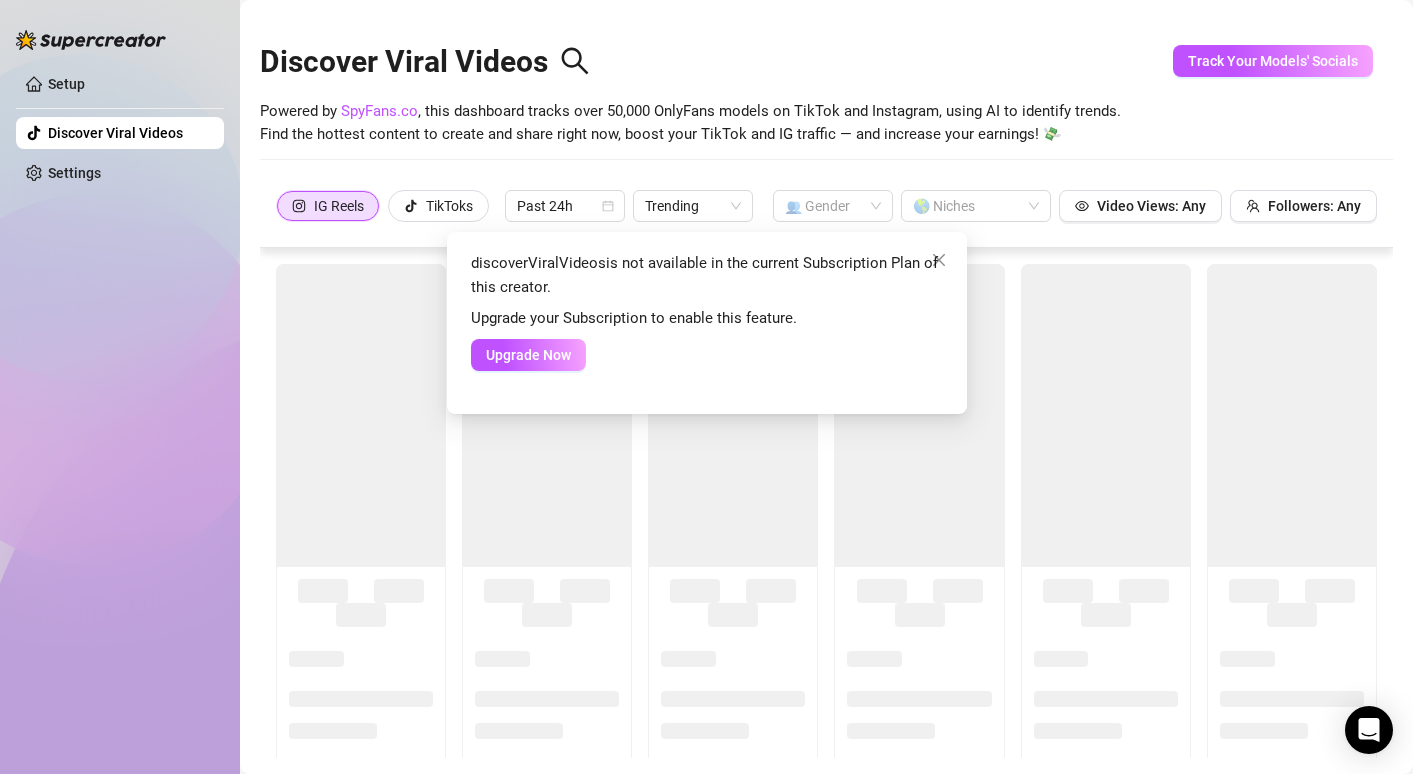 click on "discoverViralVideos  is not available in the current Subscription Plan of this creator. Upgrade your Subscription to enable this feature. Upgrade Now" at bounding box center (706, 387) 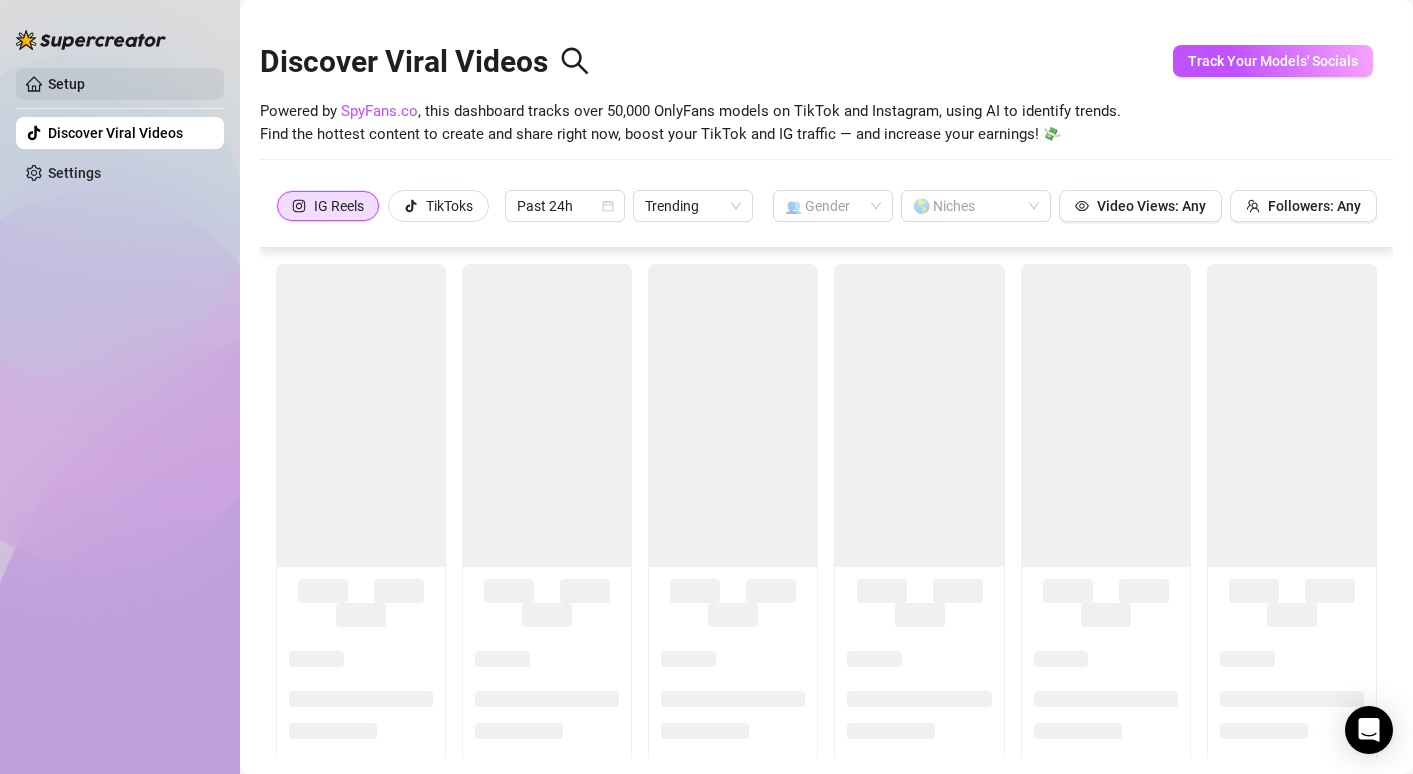 click on "Setup" at bounding box center [66, 84] 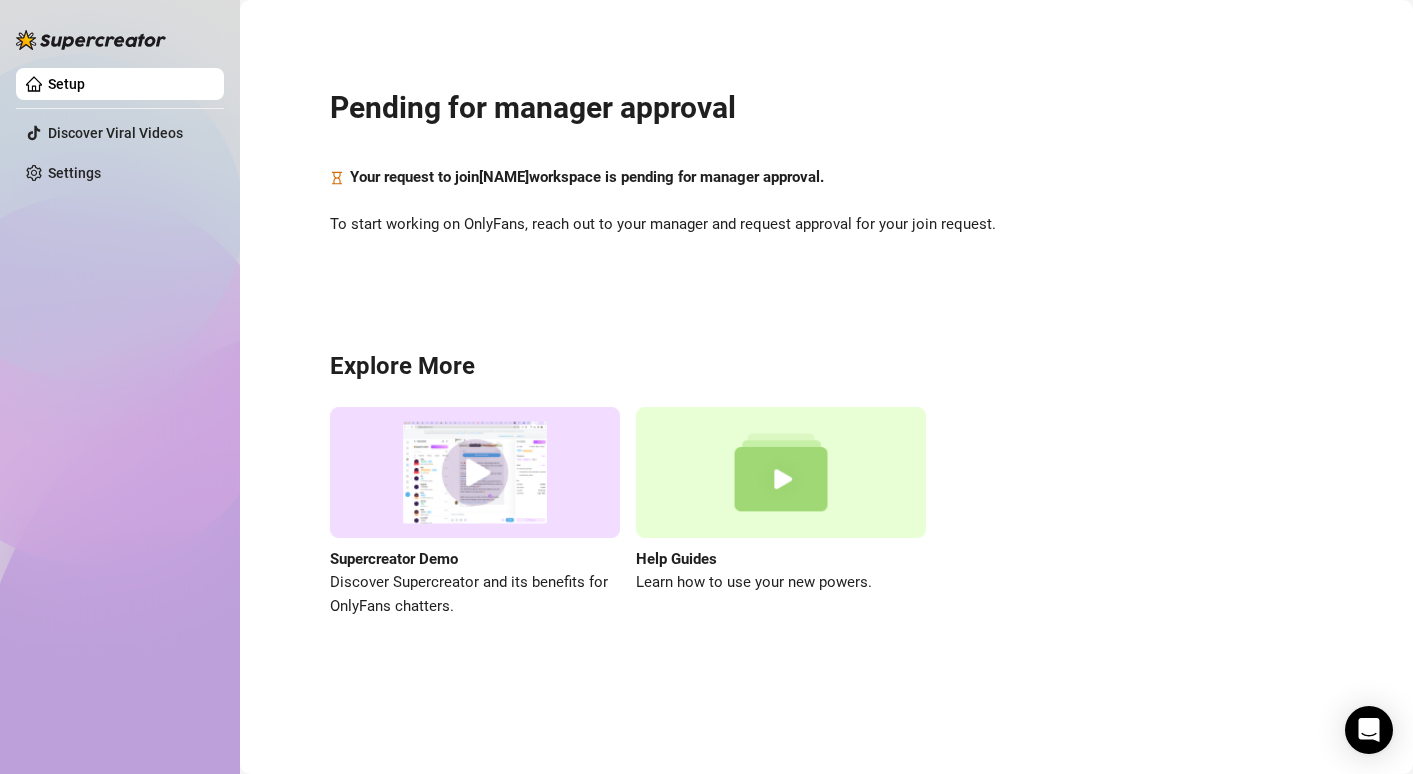 click on "Setup" at bounding box center [66, 84] 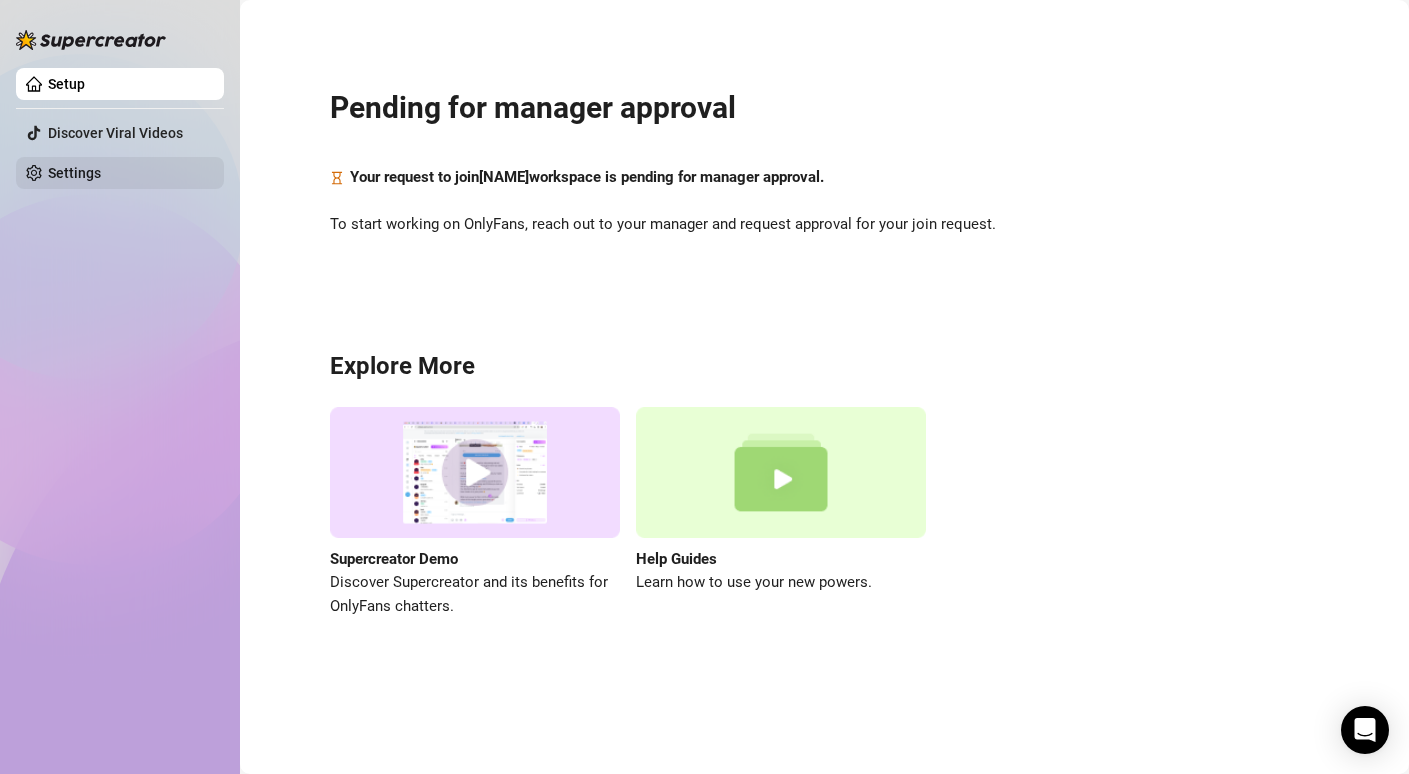 click on "Settings" at bounding box center (74, 173) 